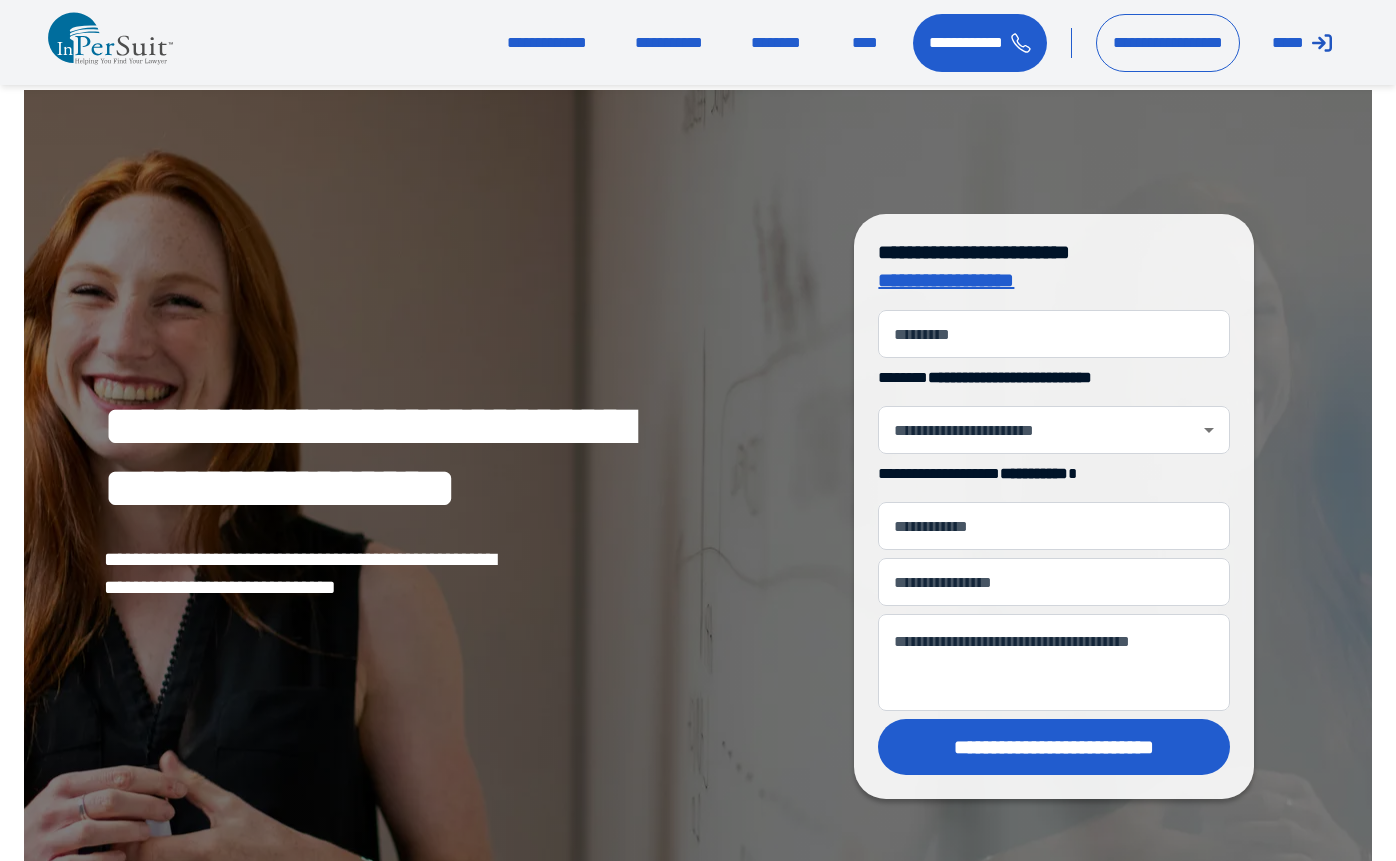 scroll, scrollTop: 0, scrollLeft: 0, axis: both 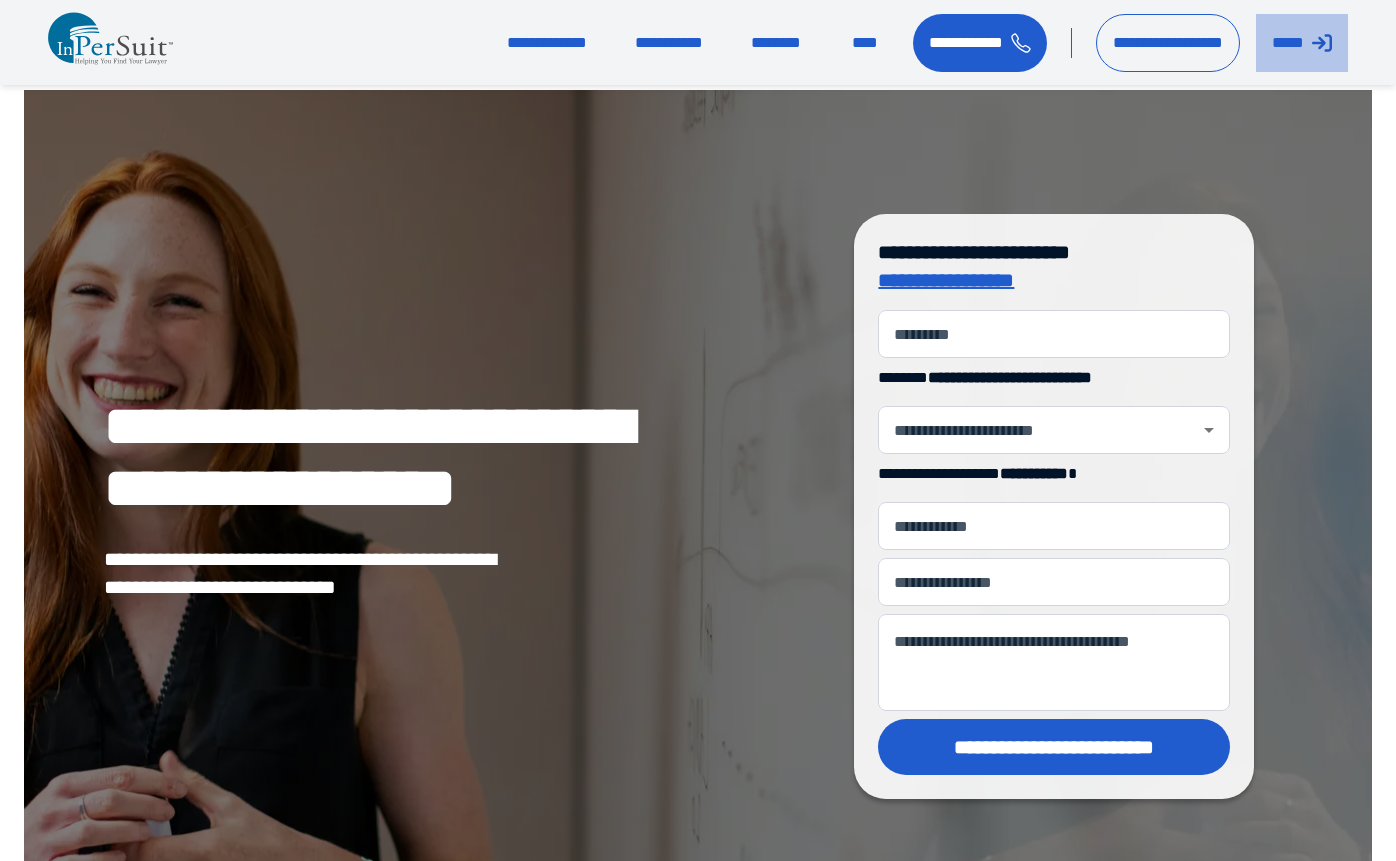 click on "*****" at bounding box center [1302, 43] 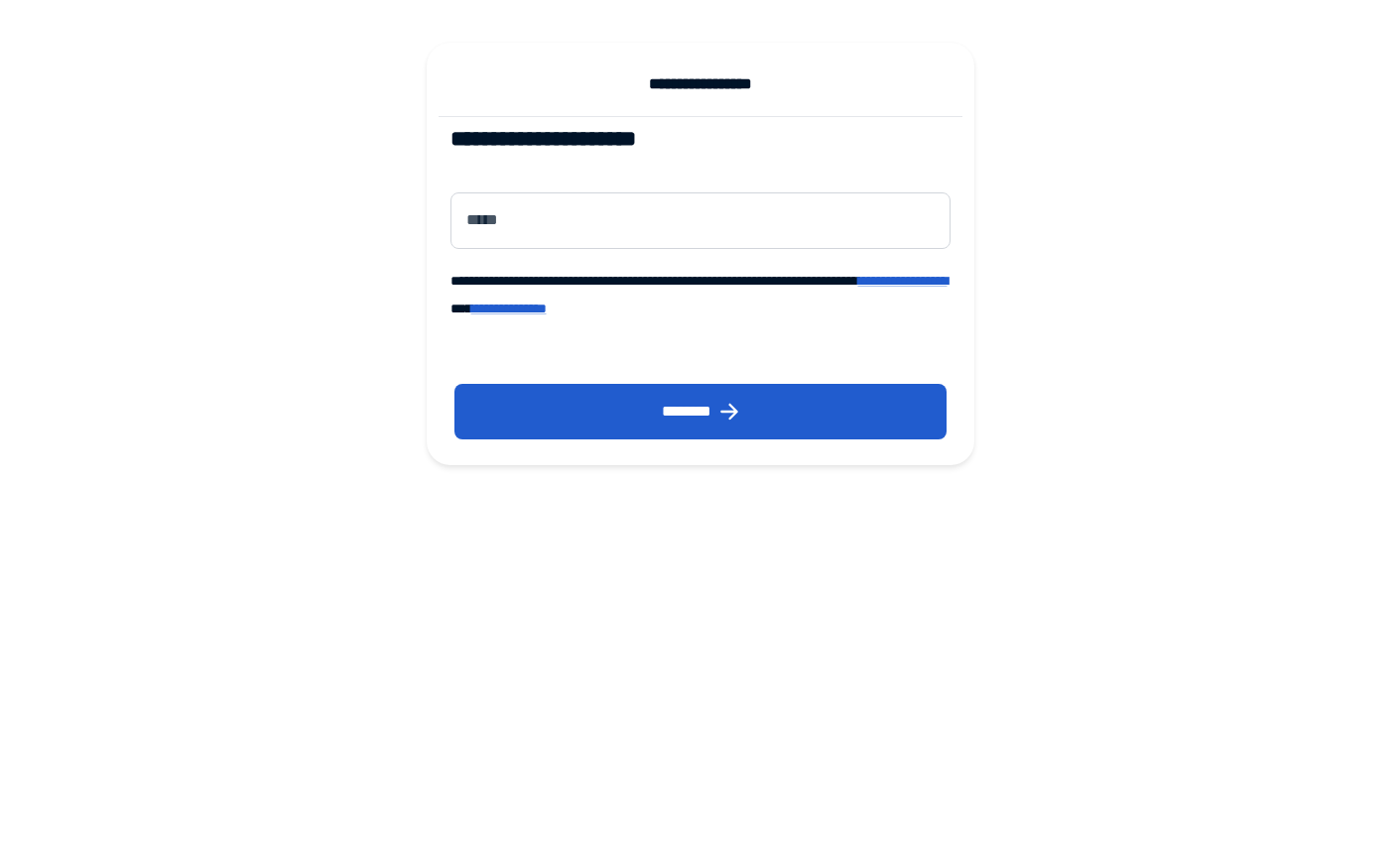 scroll, scrollTop: 0, scrollLeft: 0, axis: both 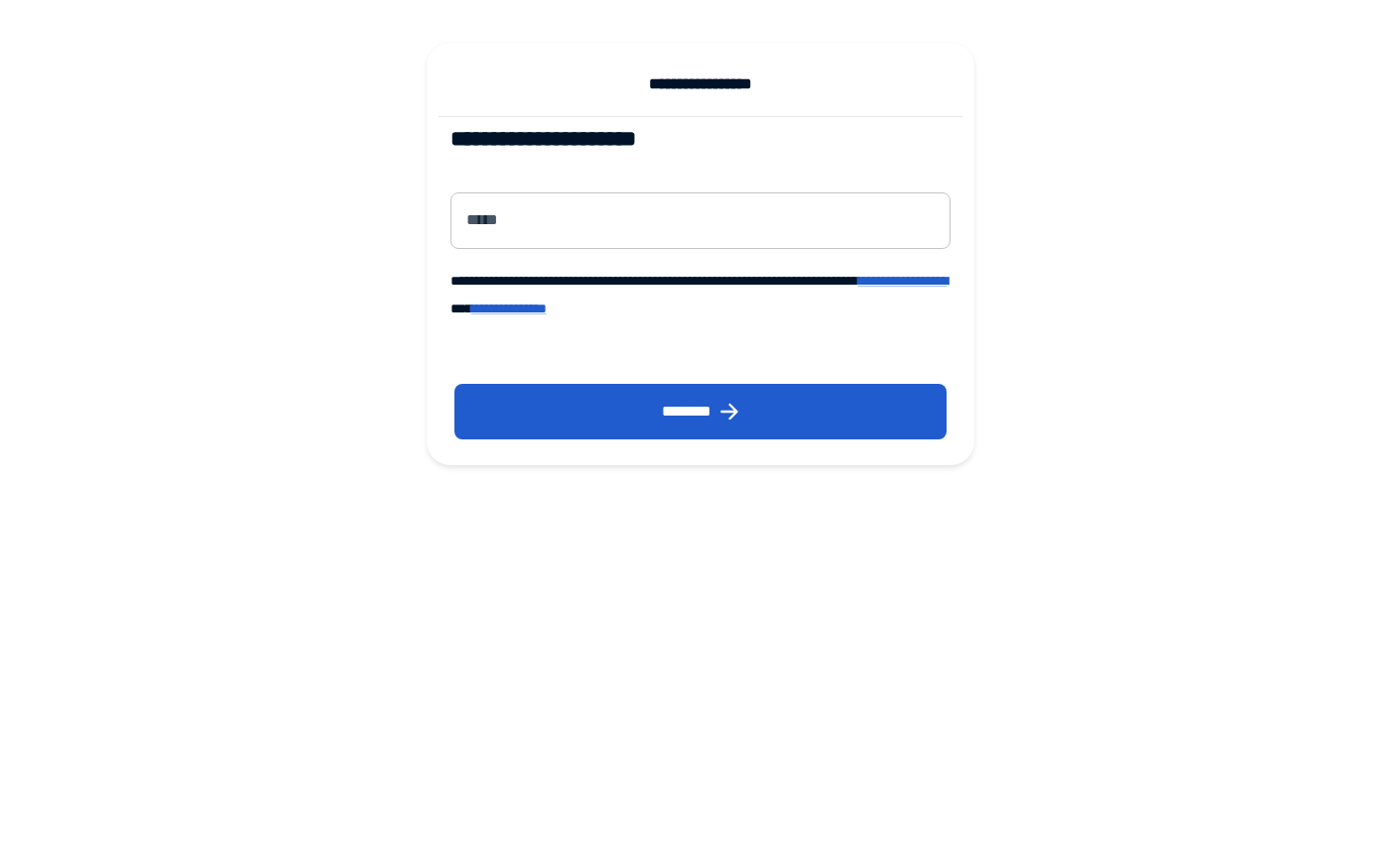 click on "*****" at bounding box center [700, 220] 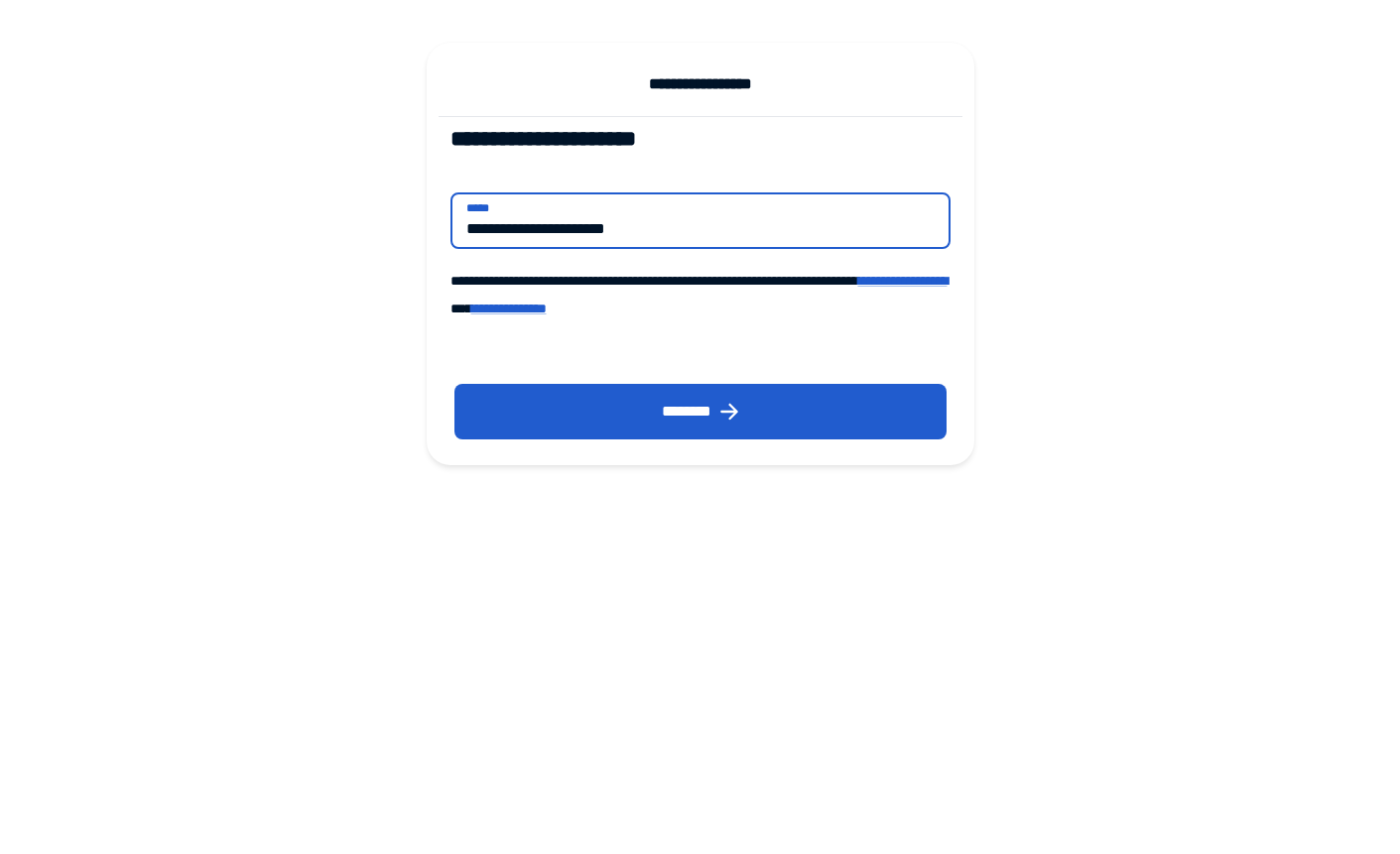 type on "**********" 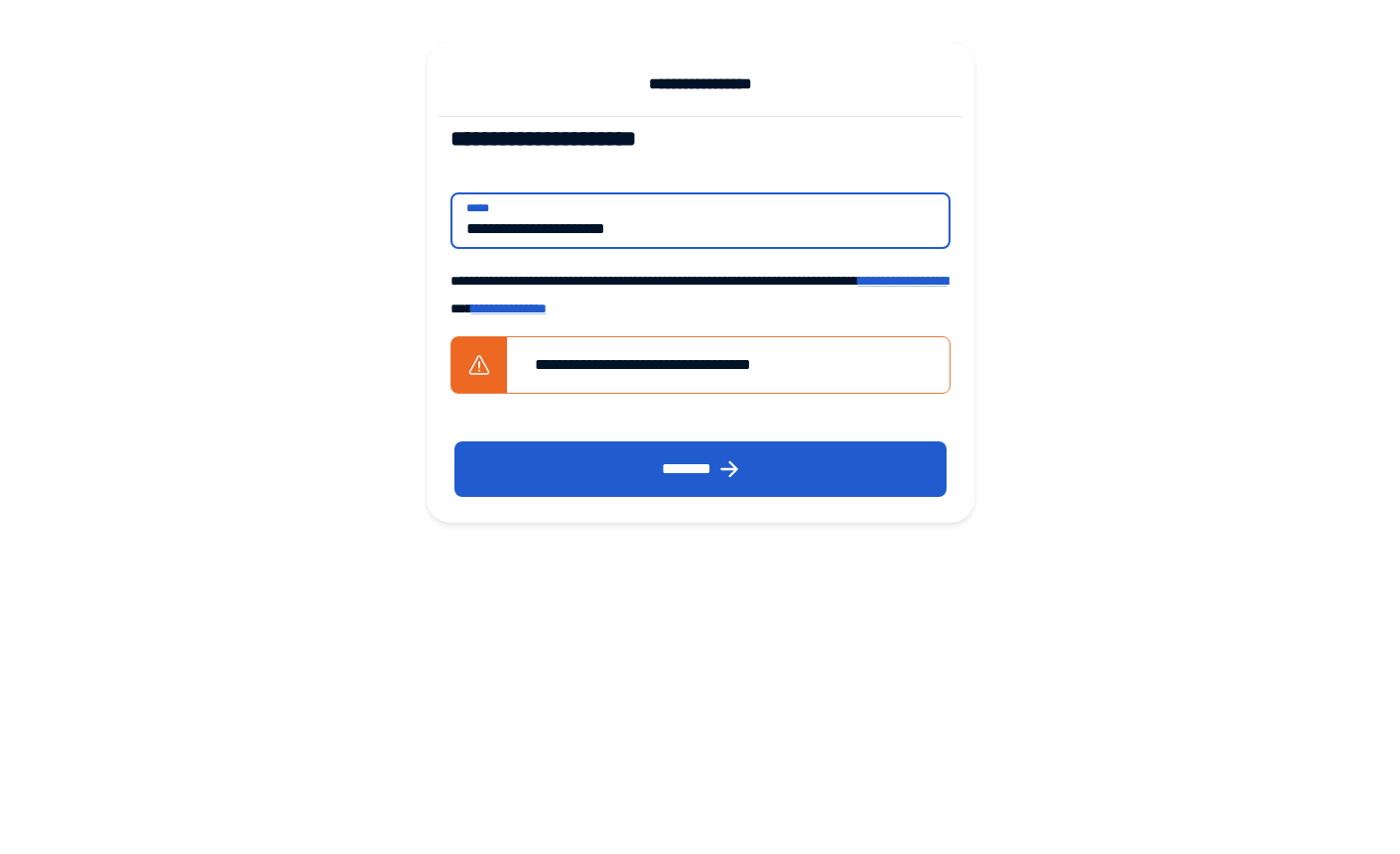 click on "********" at bounding box center (700, 469) 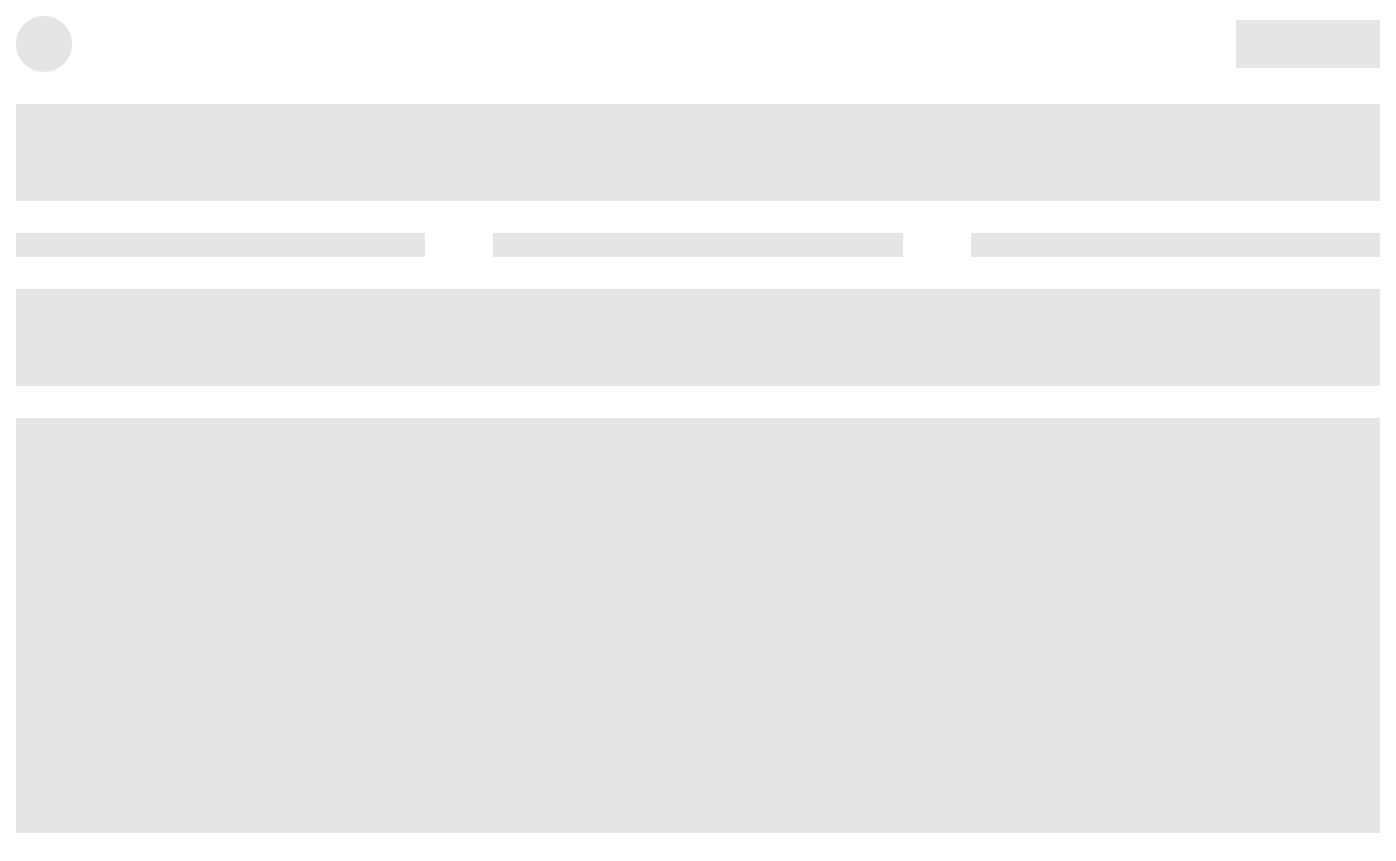scroll, scrollTop: 0, scrollLeft: 0, axis: both 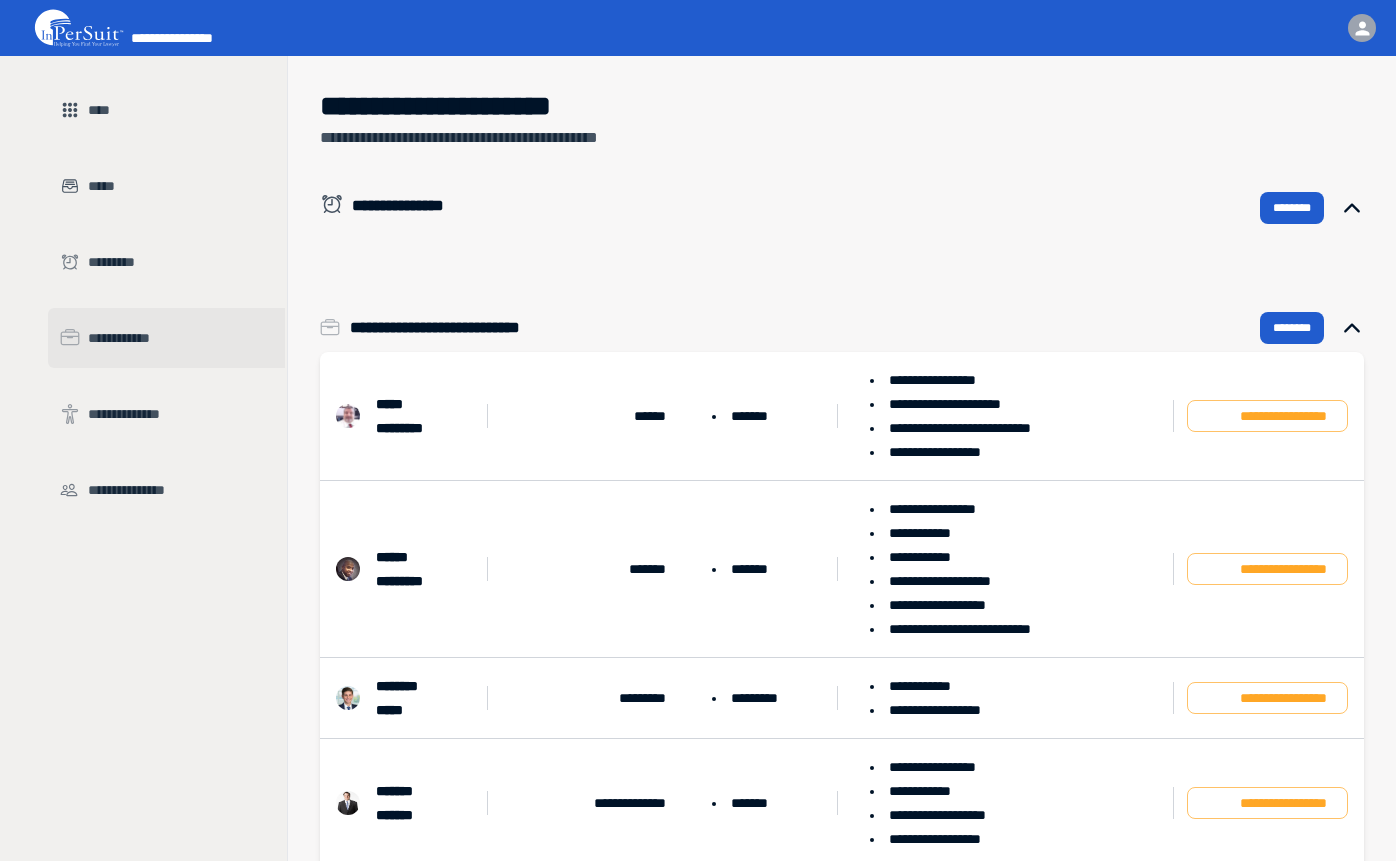 click on "**********" at bounding box center (180, 338) 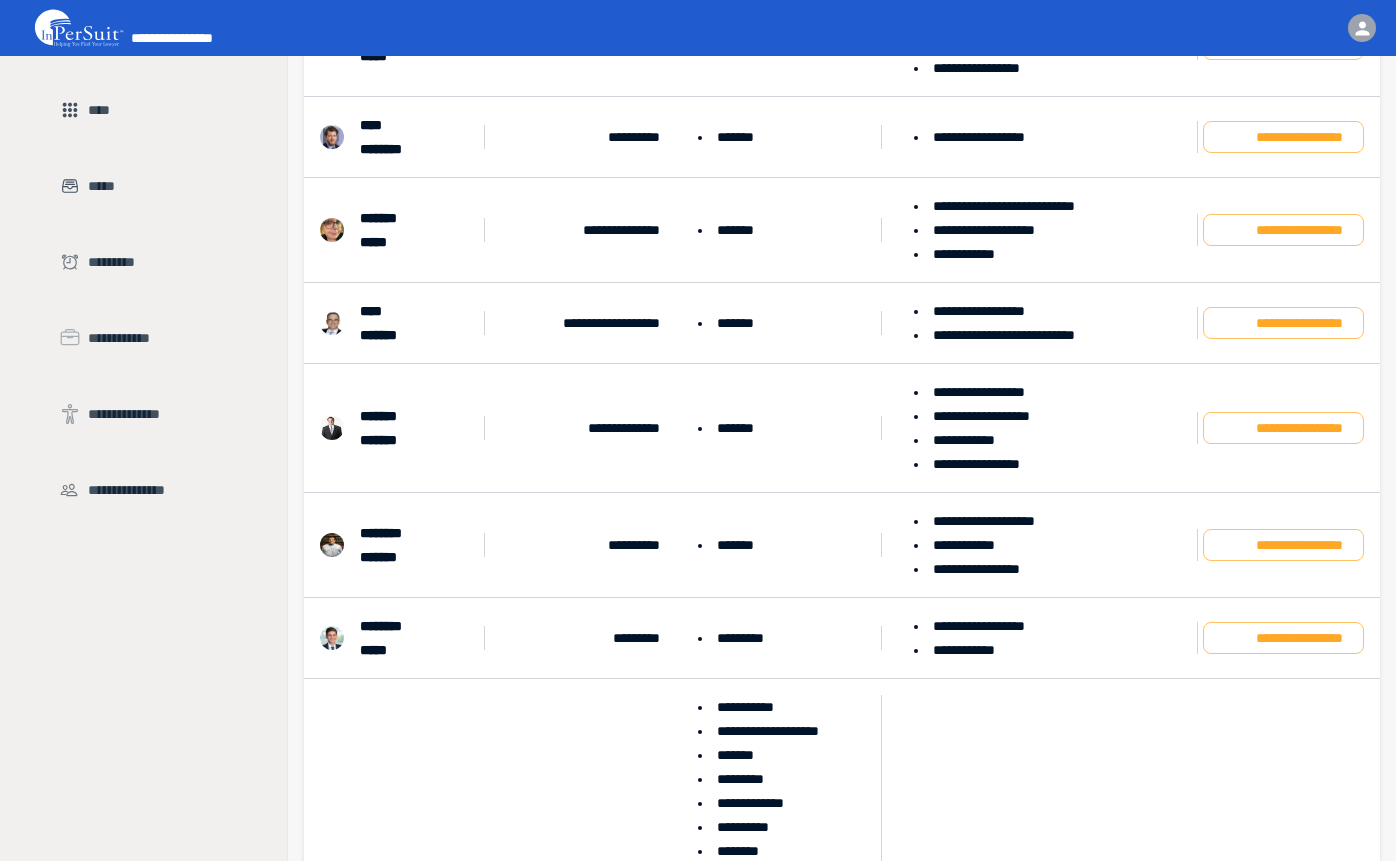scroll, scrollTop: 0, scrollLeft: 0, axis: both 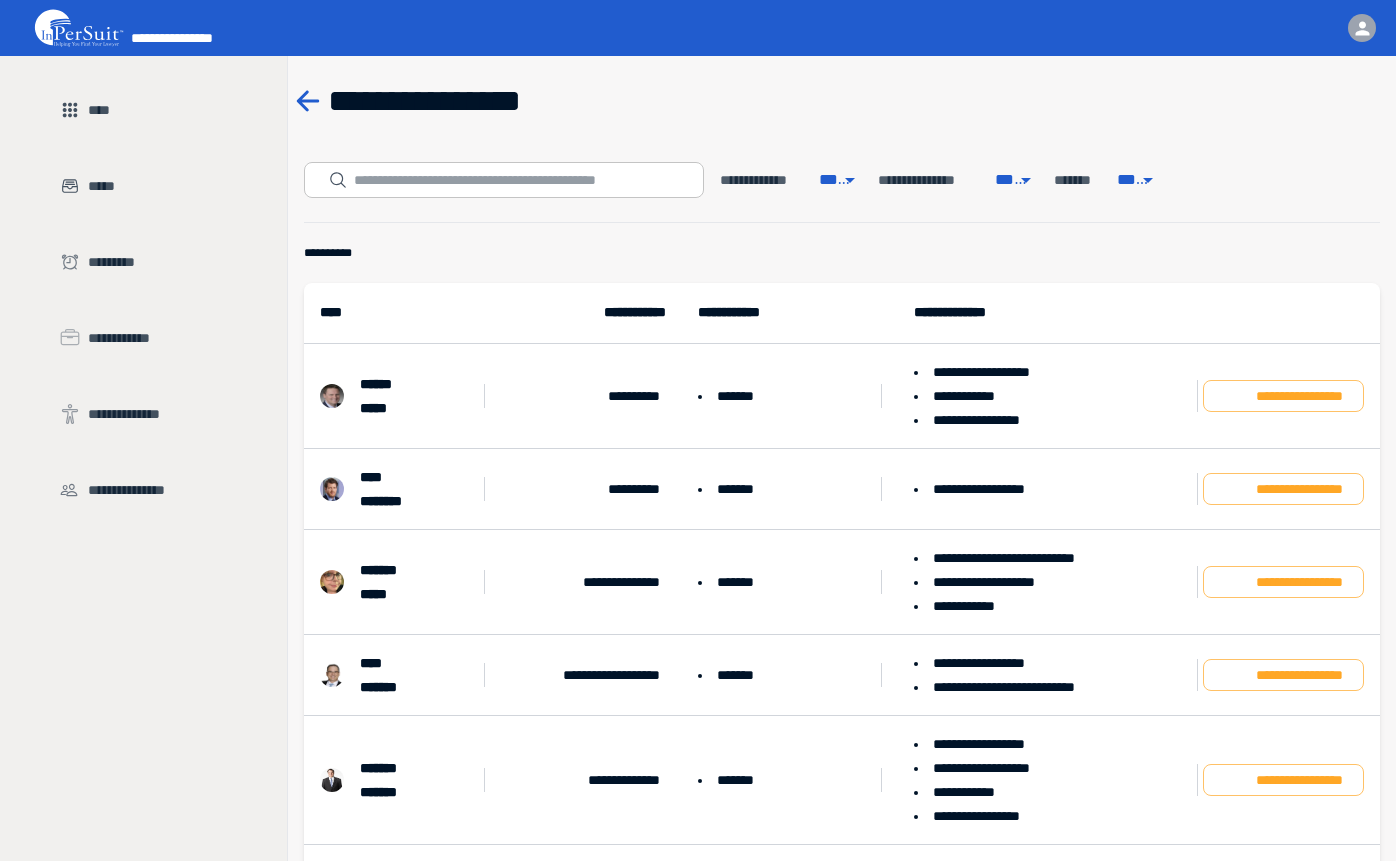 click at bounding box center (525, 180) 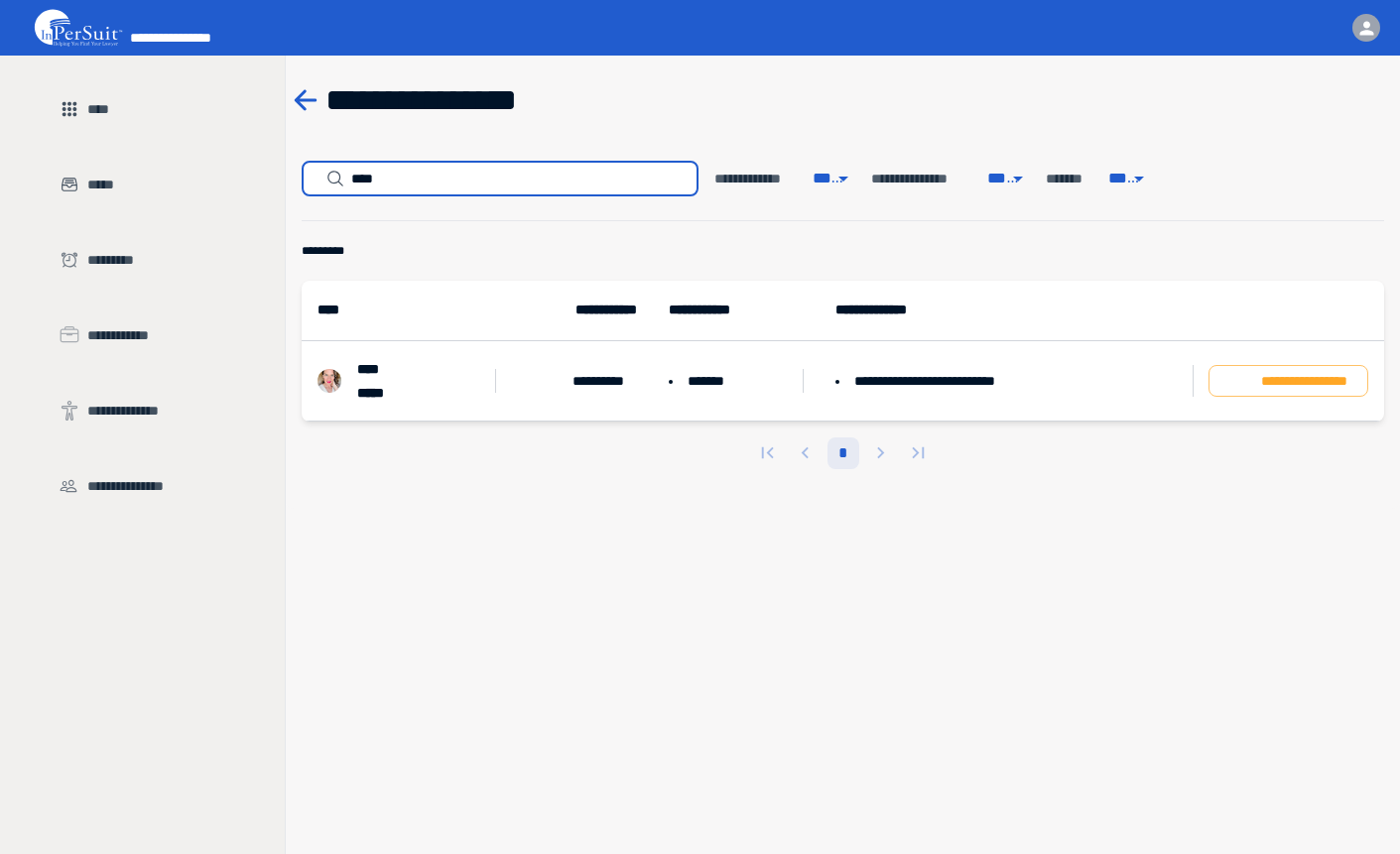 click on "****" at bounding box center (521, 179) 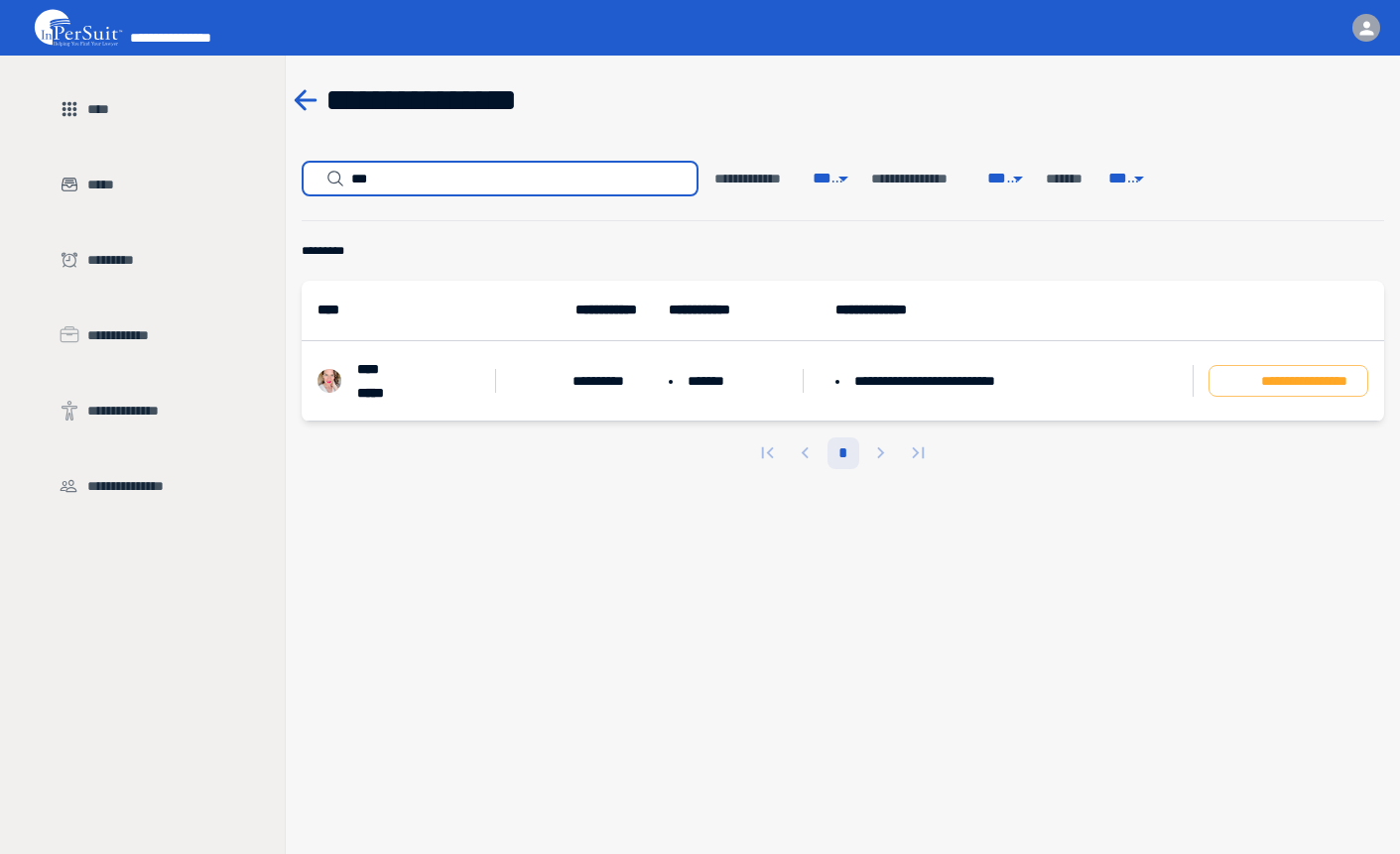type on "****" 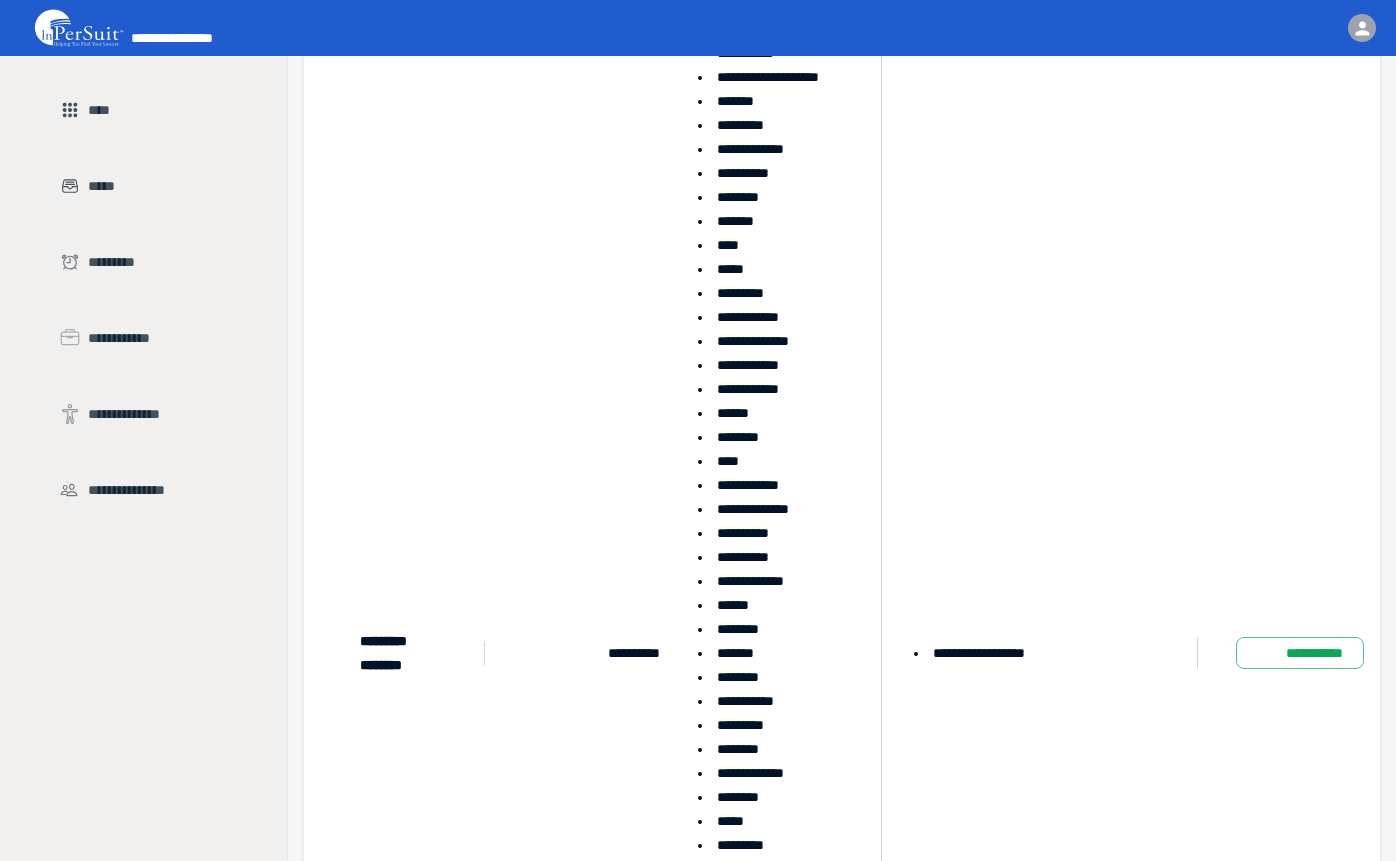 scroll, scrollTop: 1011, scrollLeft: 0, axis: vertical 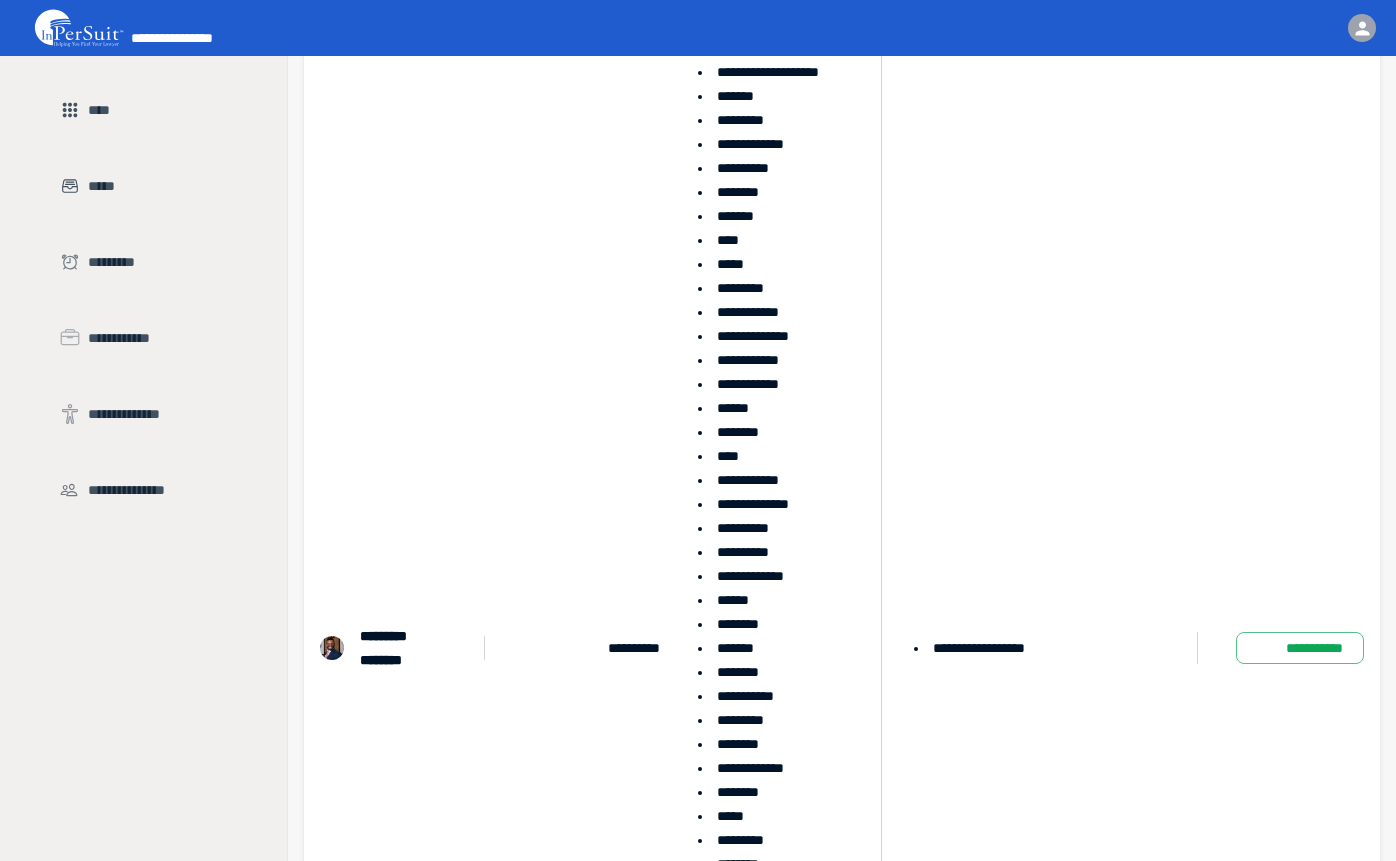 type 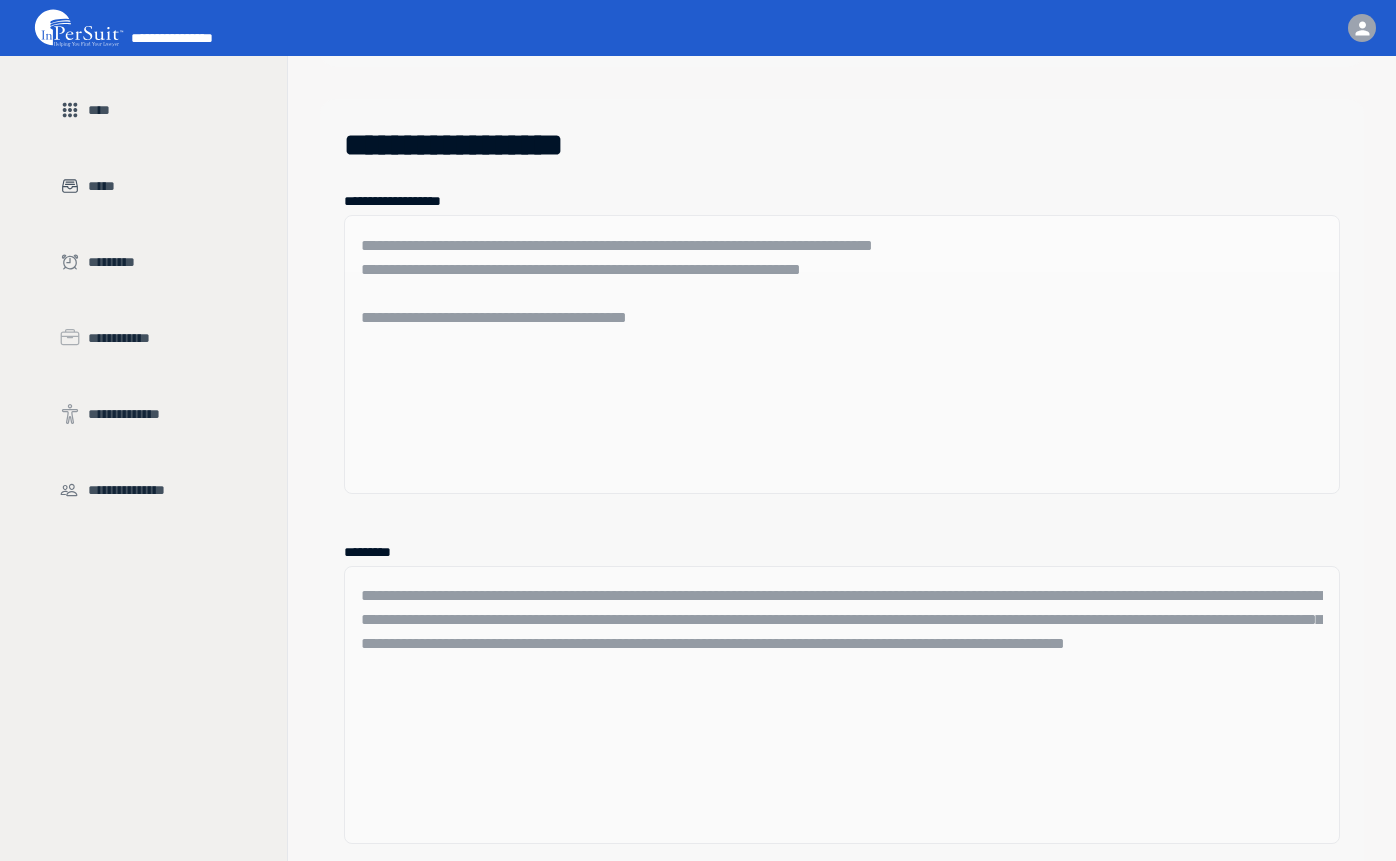 scroll, scrollTop: 4554, scrollLeft: 0, axis: vertical 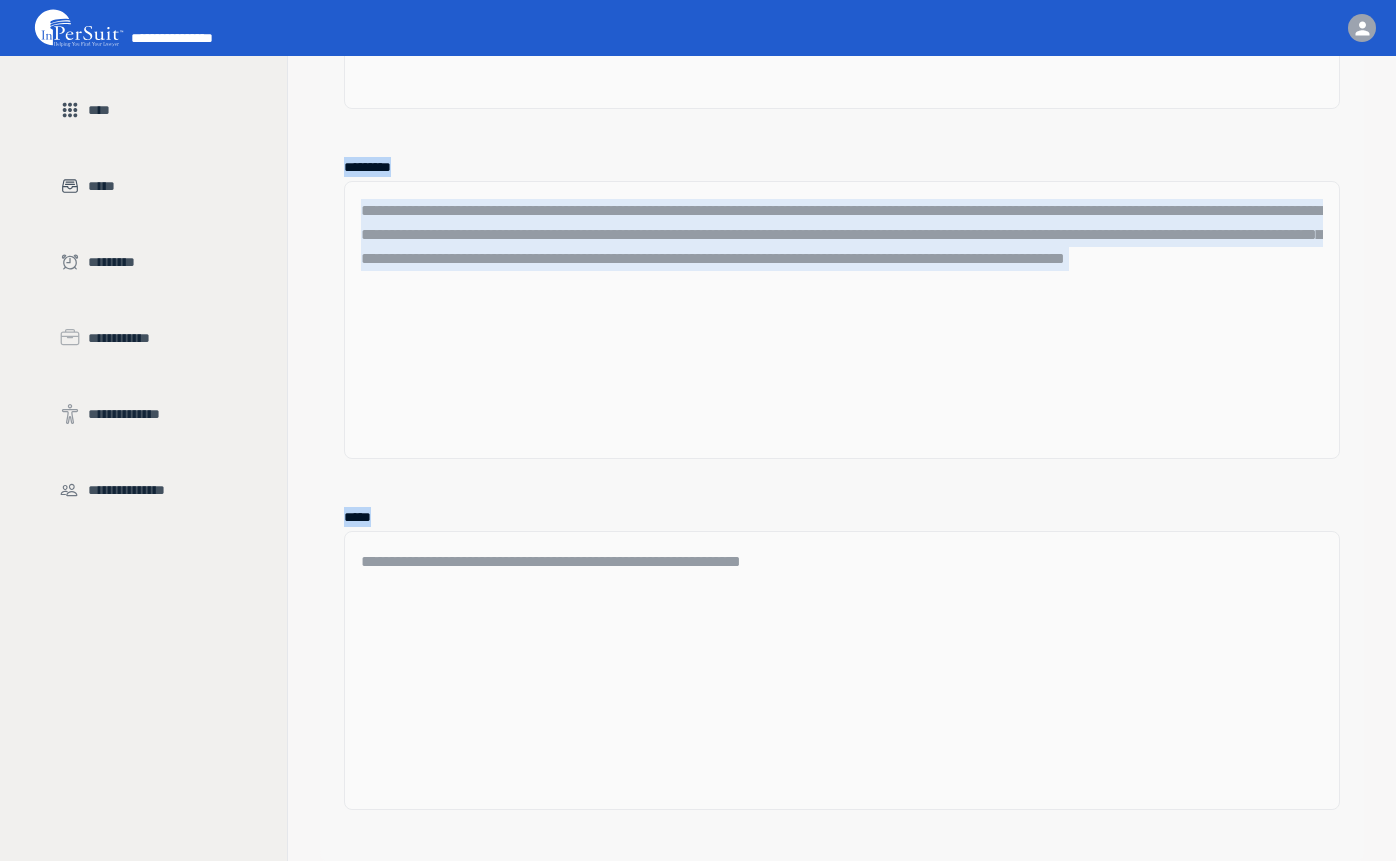 click on "**********" at bounding box center [842, 290] 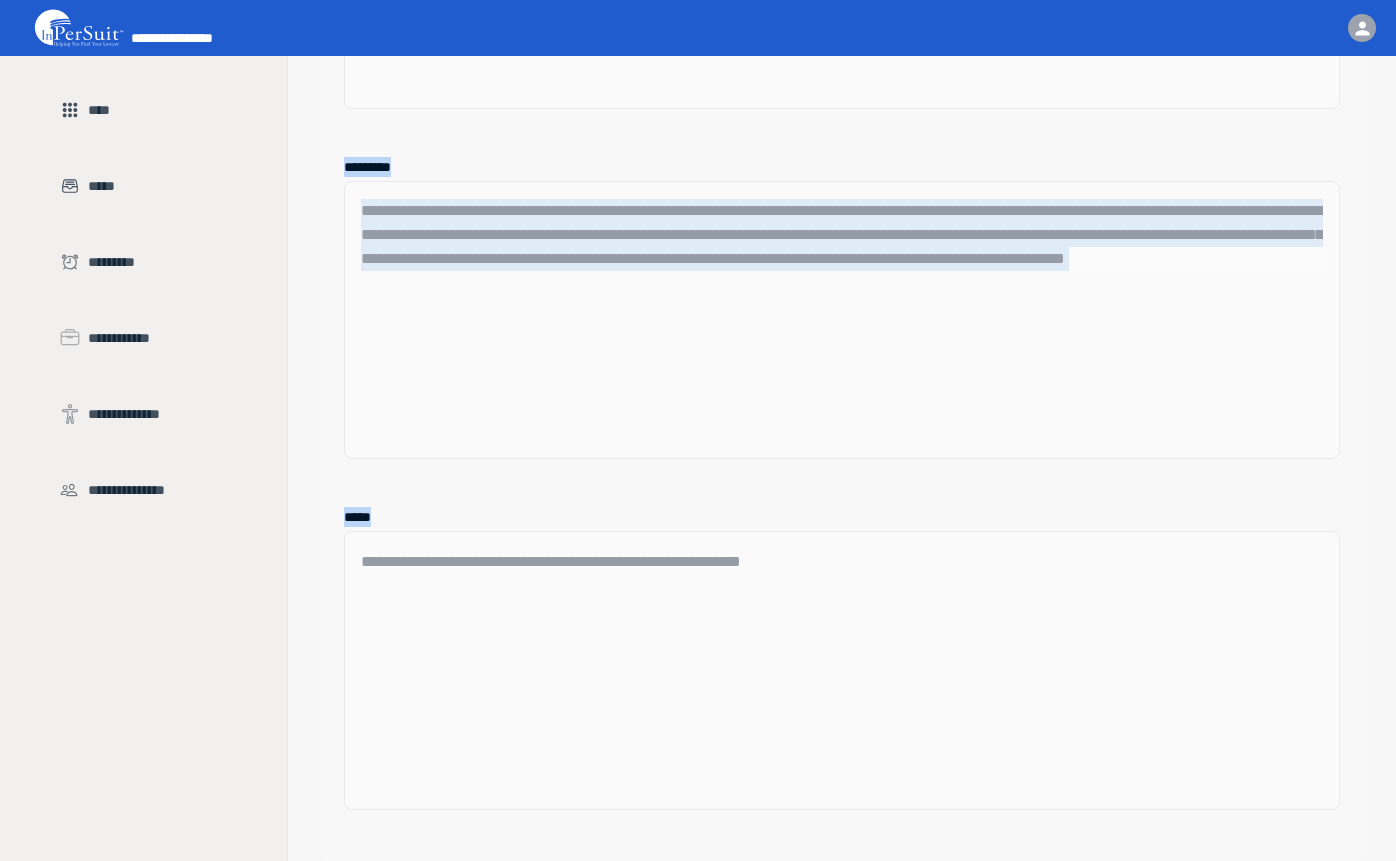 click on "**********" at bounding box center (826, 642) 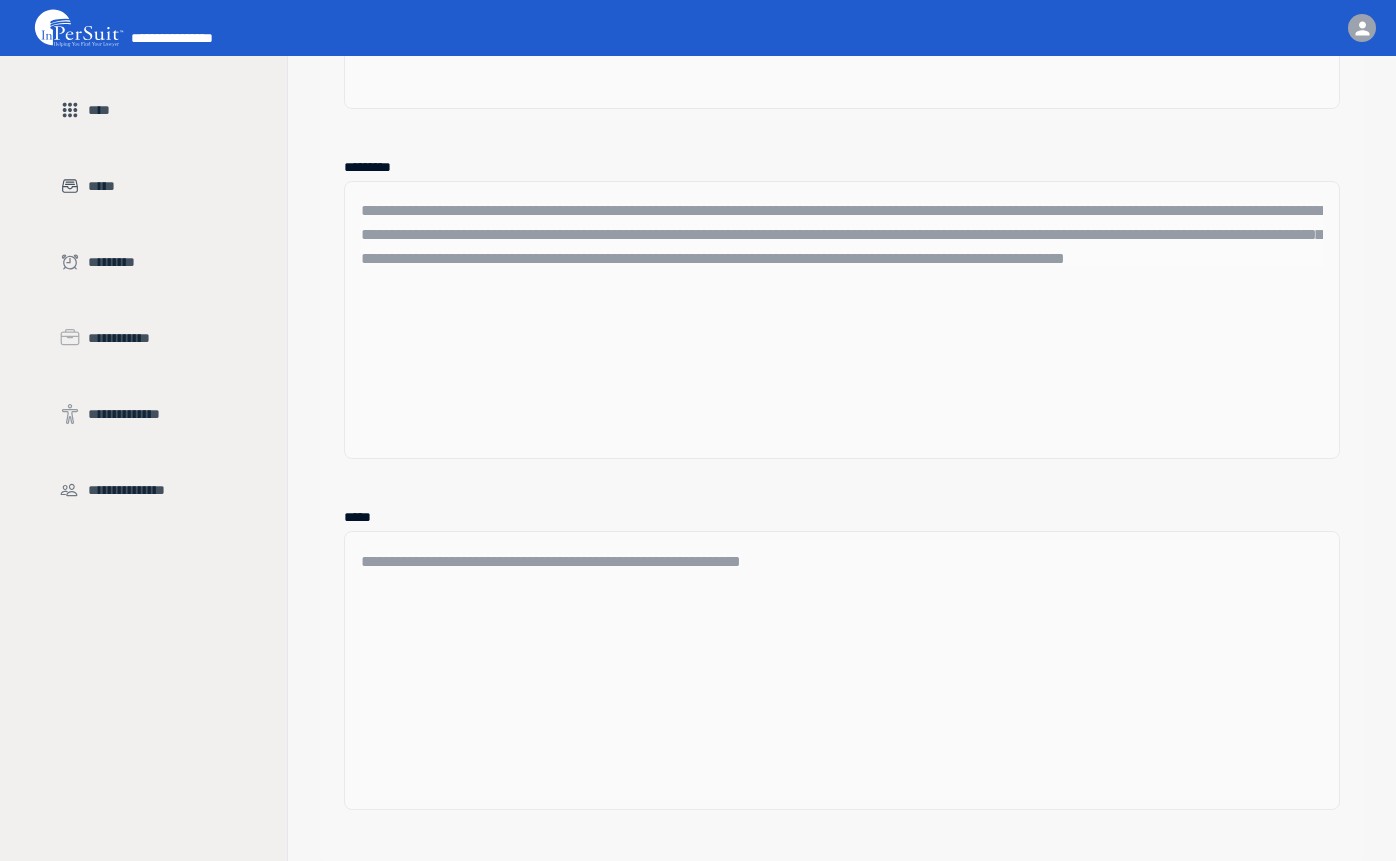 click on "**********" at bounding box center [826, 642] 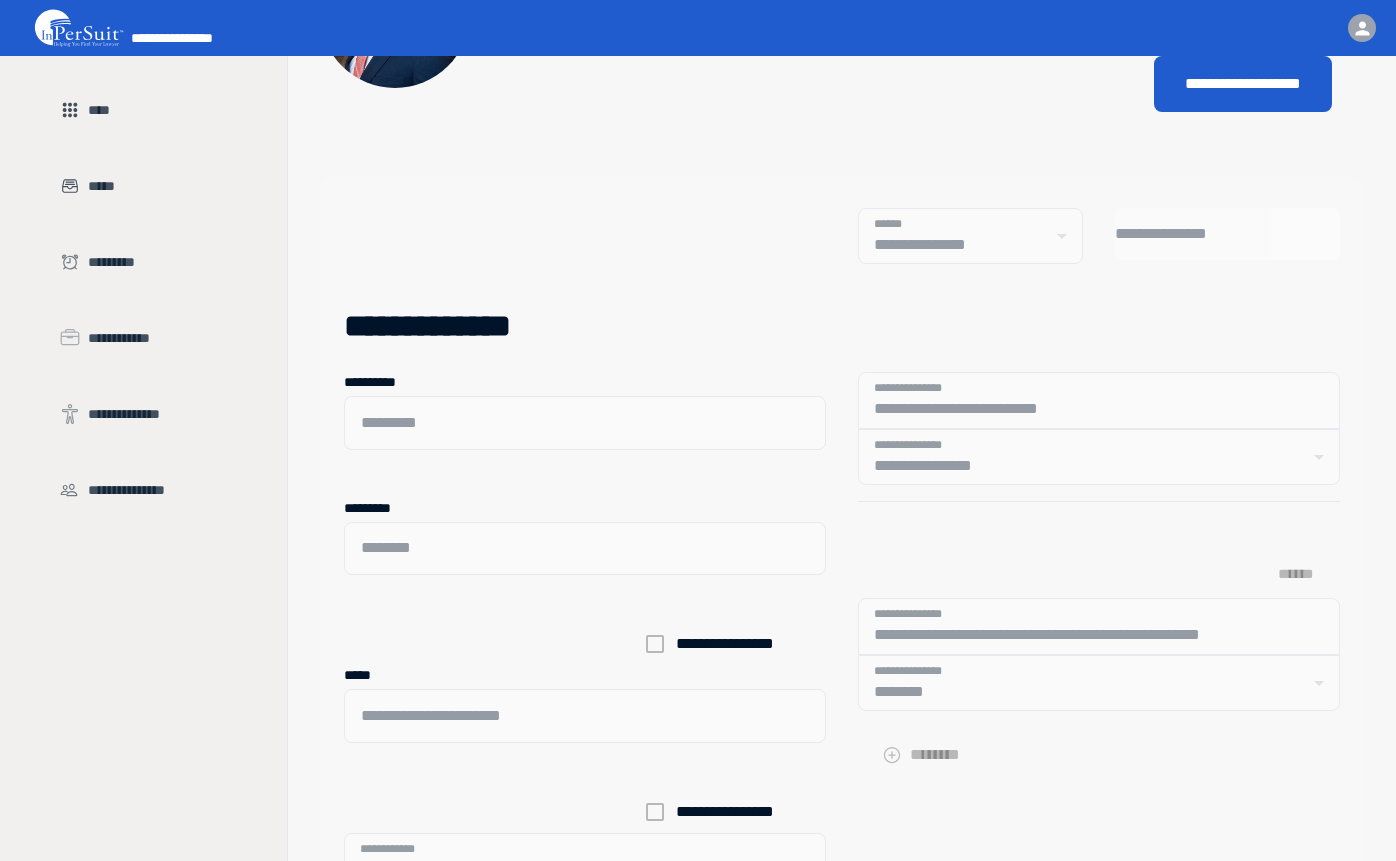 scroll, scrollTop: 0, scrollLeft: 0, axis: both 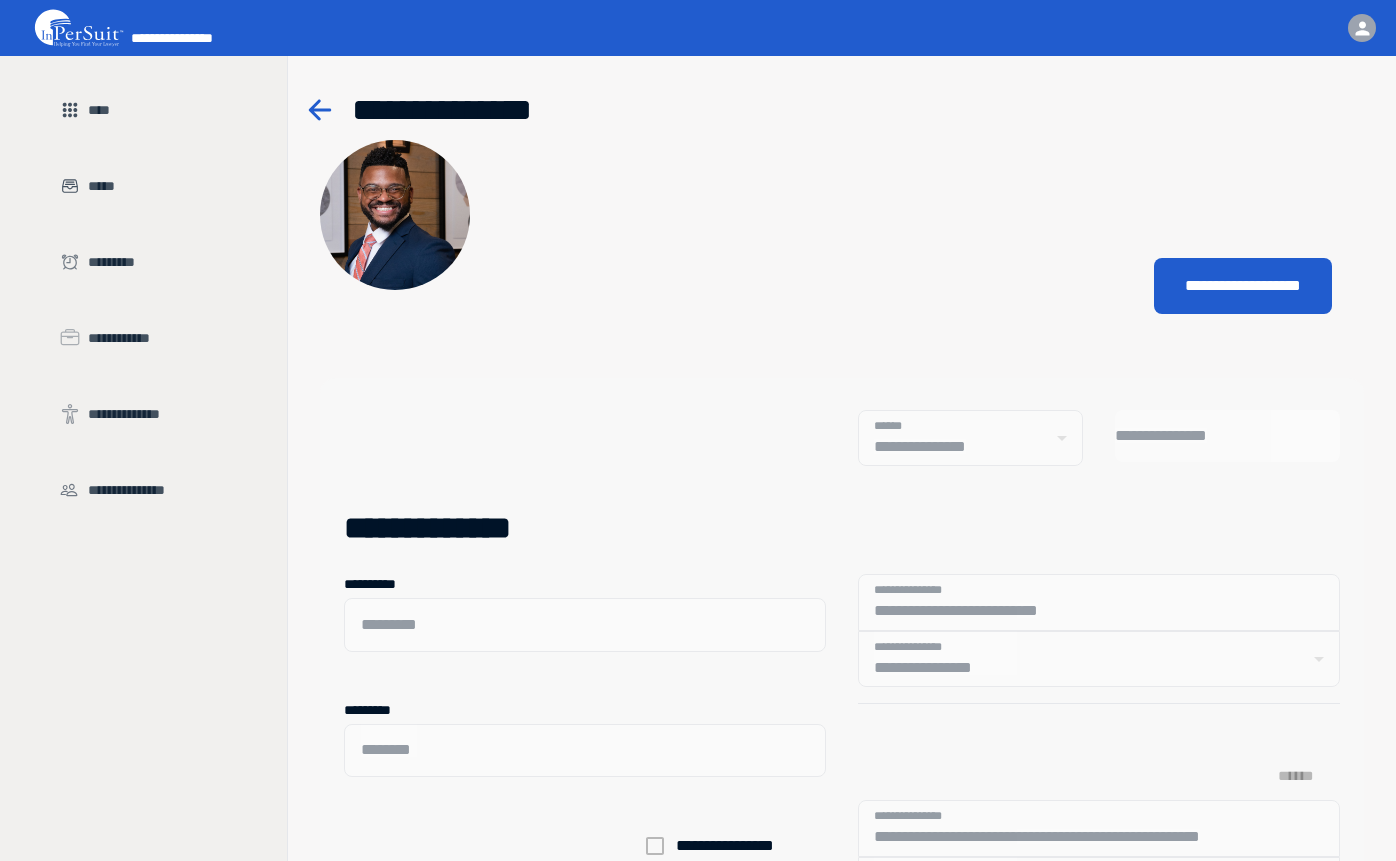 click at bounding box center (721, 215) 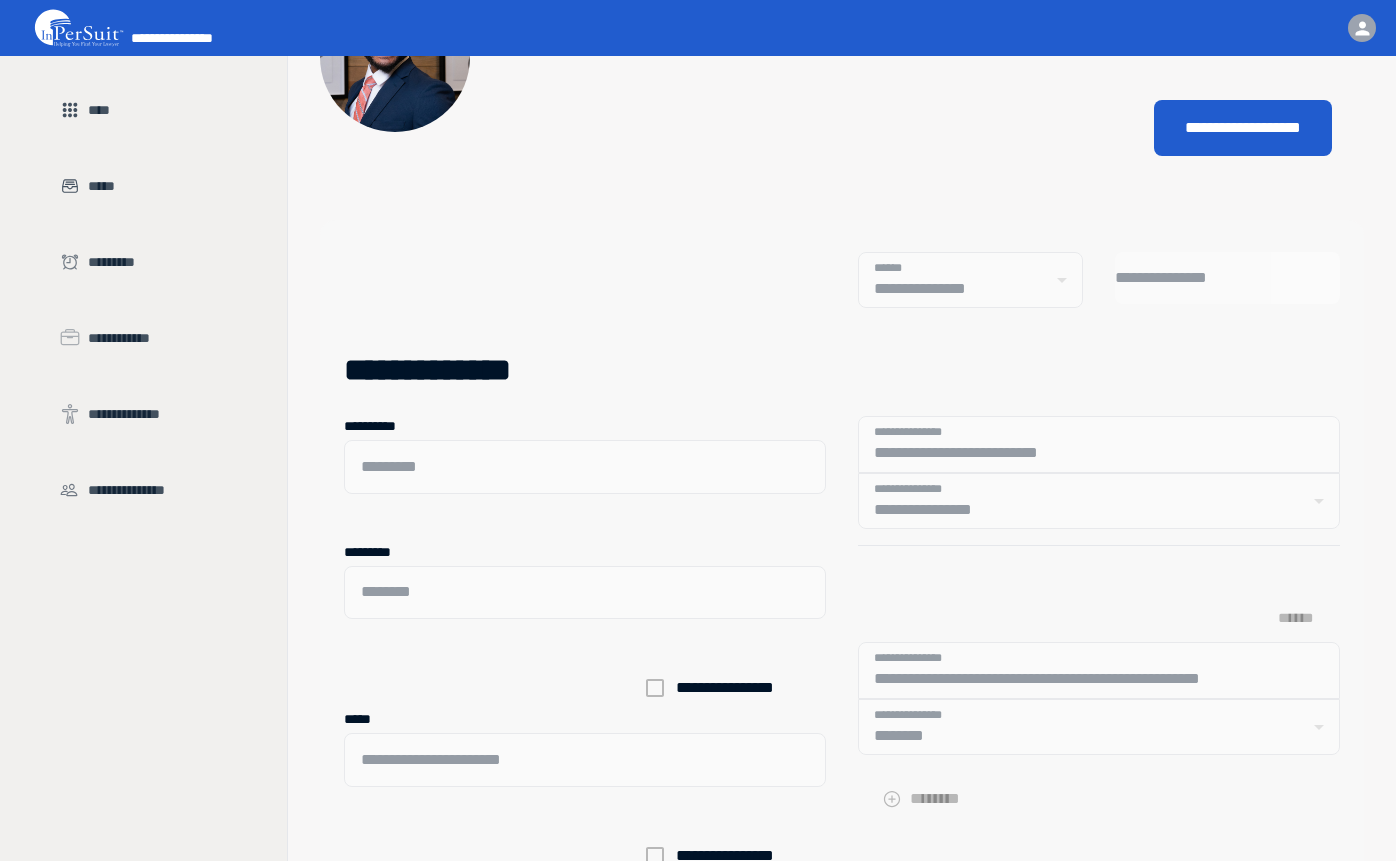 scroll, scrollTop: 0, scrollLeft: 0, axis: both 